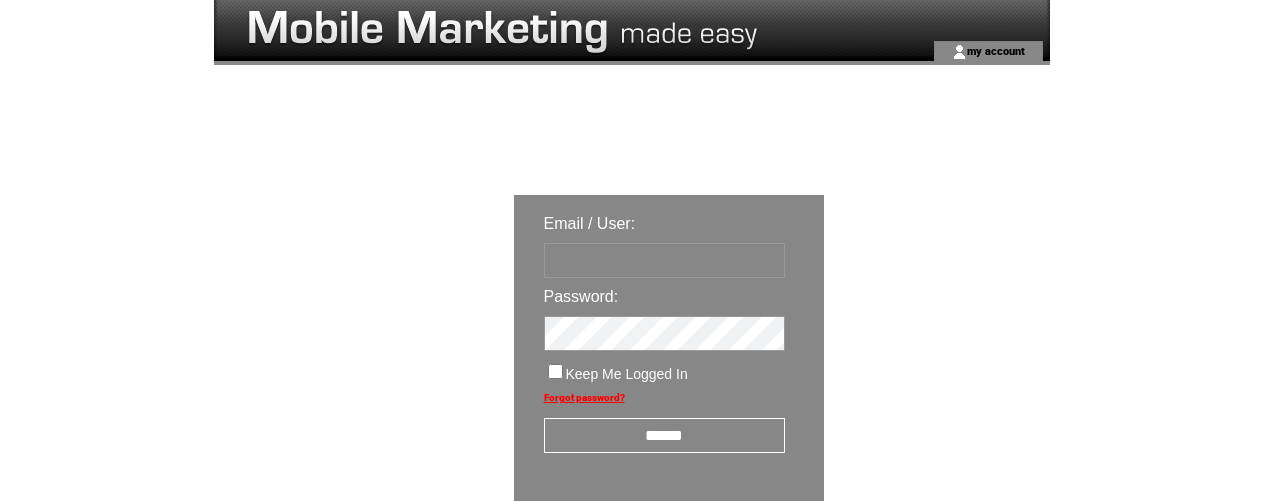 scroll, scrollTop: 15, scrollLeft: 0, axis: vertical 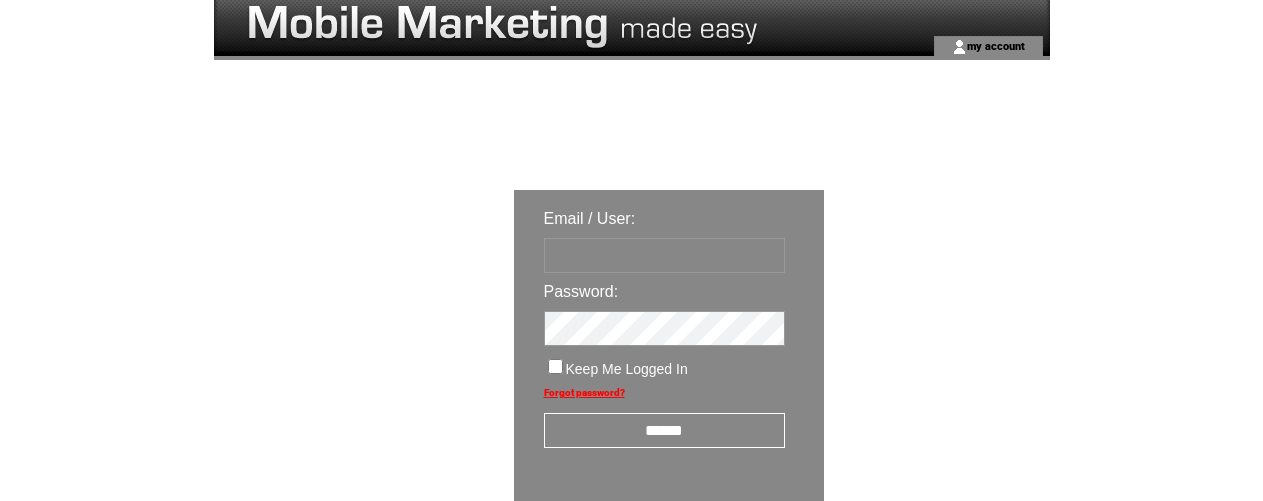 type on "********" 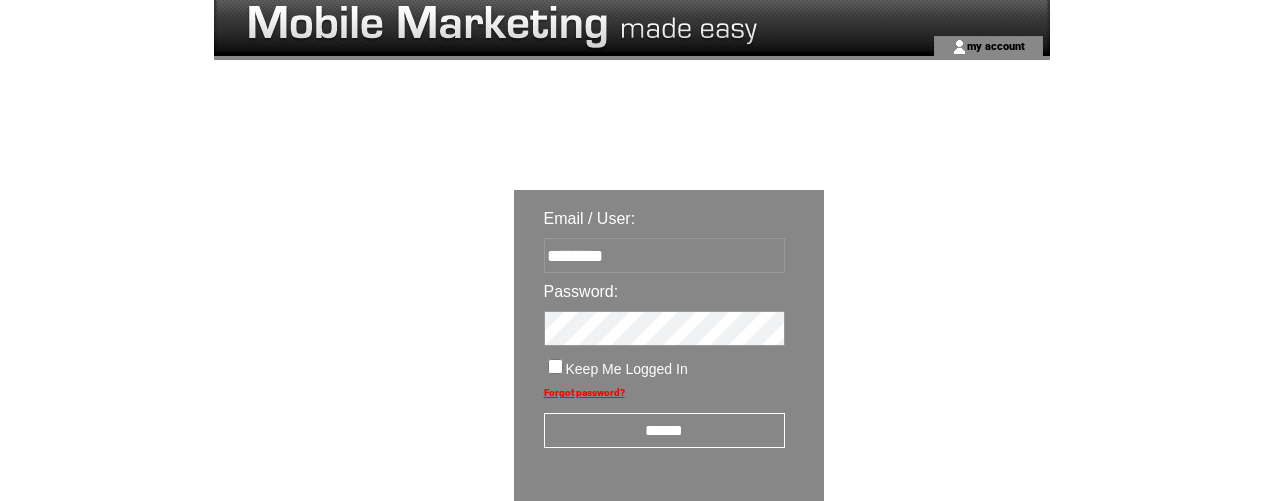 click on "******" at bounding box center [664, 430] 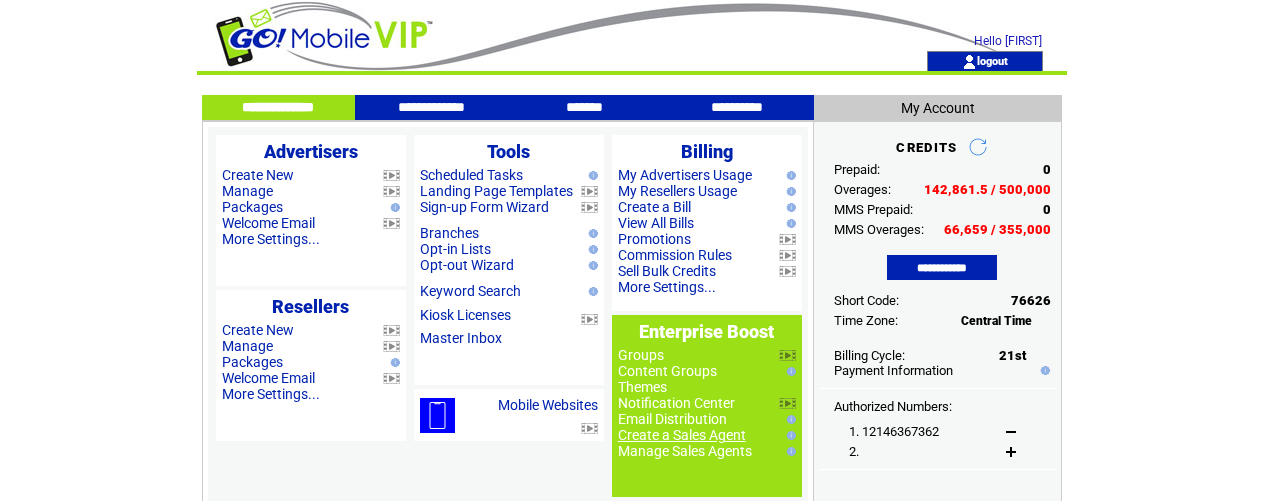 scroll, scrollTop: 0, scrollLeft: 0, axis: both 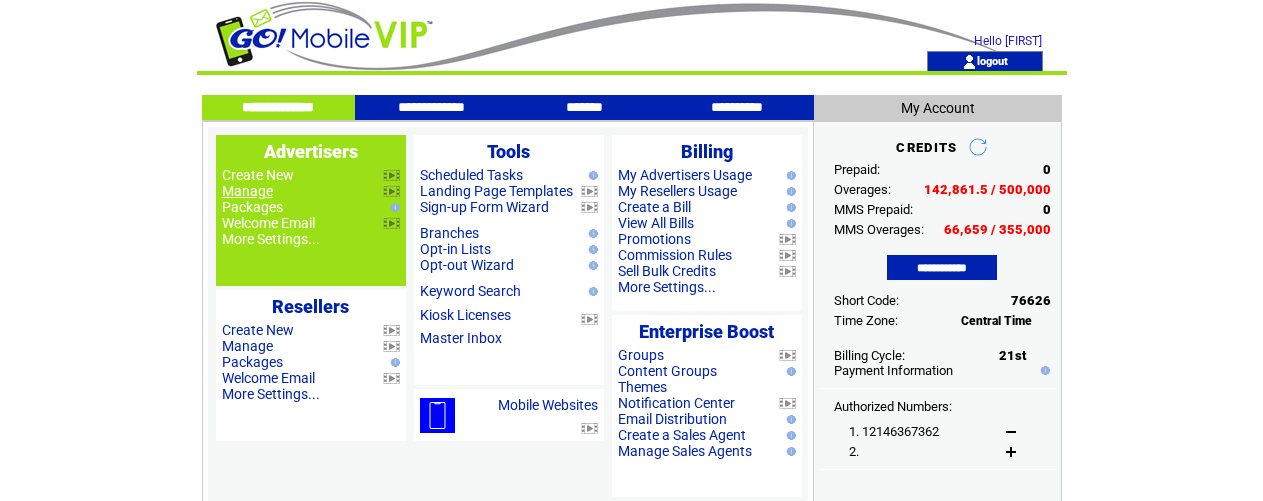 click on "Manage" at bounding box center [247, 191] 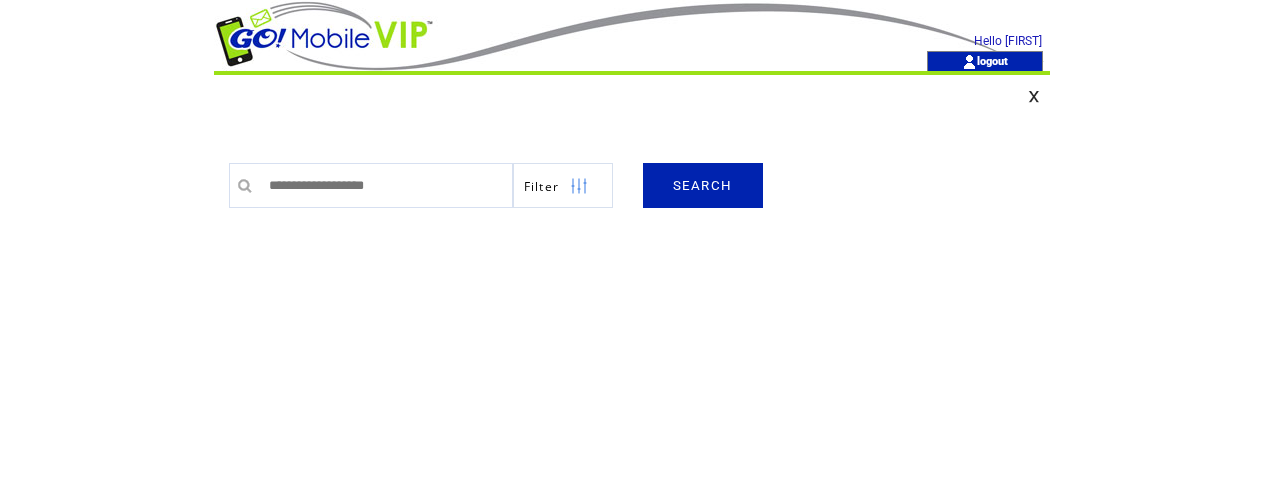 scroll, scrollTop: 0, scrollLeft: 0, axis: both 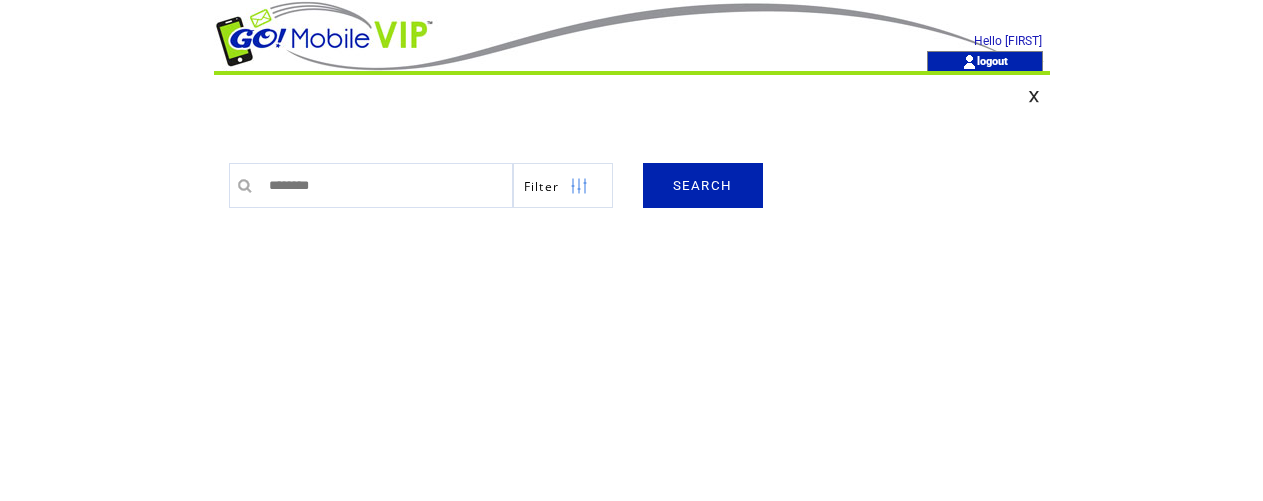 type on "********" 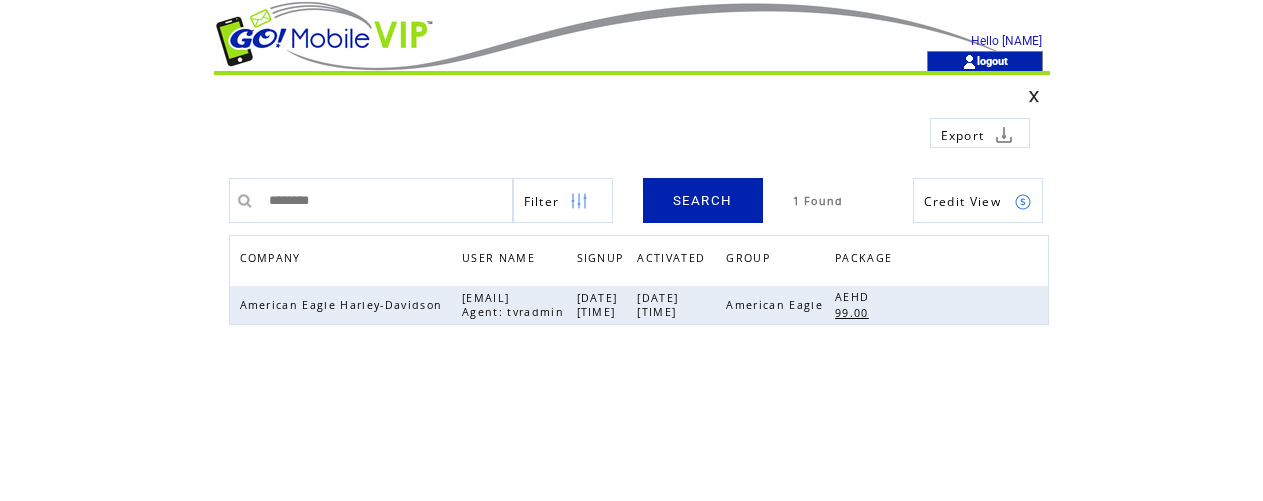scroll, scrollTop: 0, scrollLeft: 0, axis: both 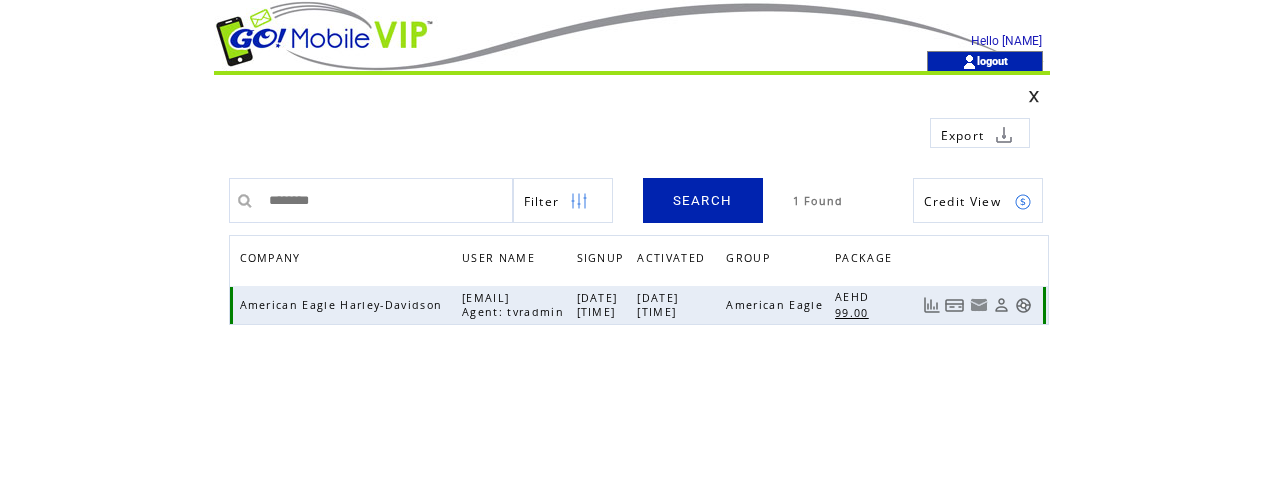 click at bounding box center (1023, 305) 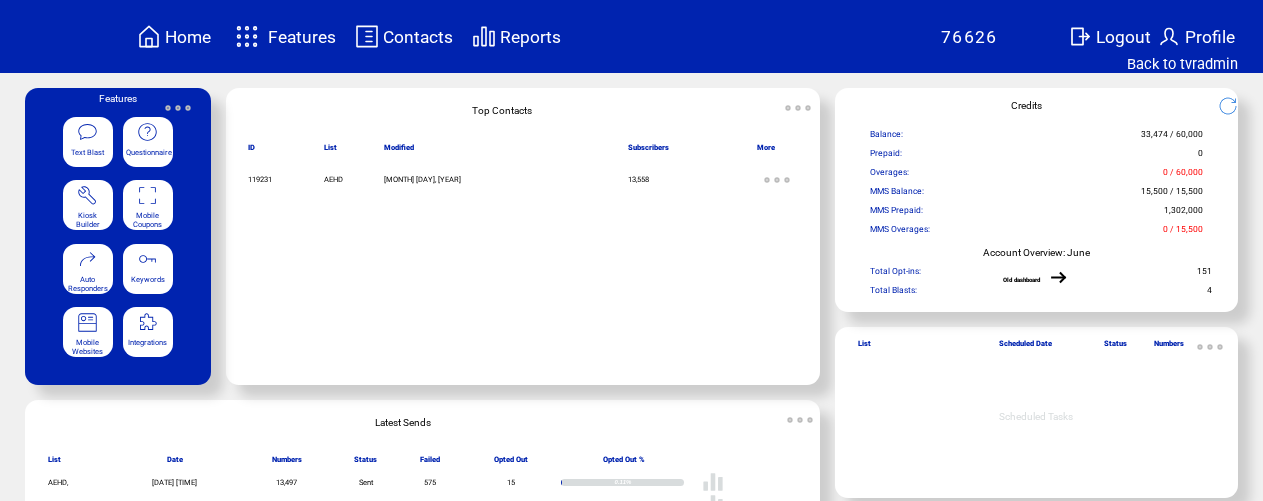 scroll, scrollTop: 0, scrollLeft: 0, axis: both 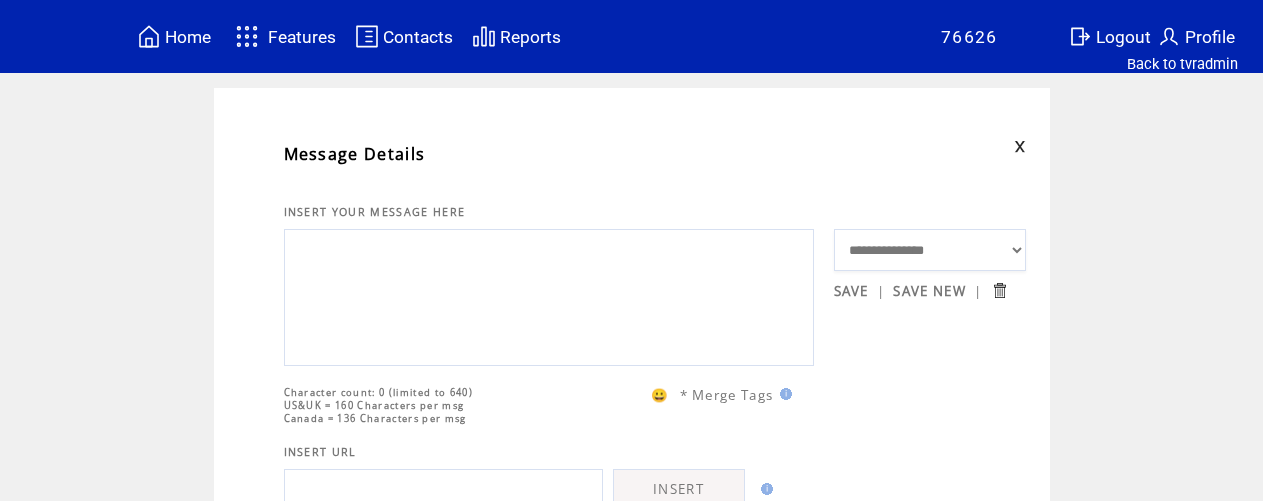 click at bounding box center [549, 295] 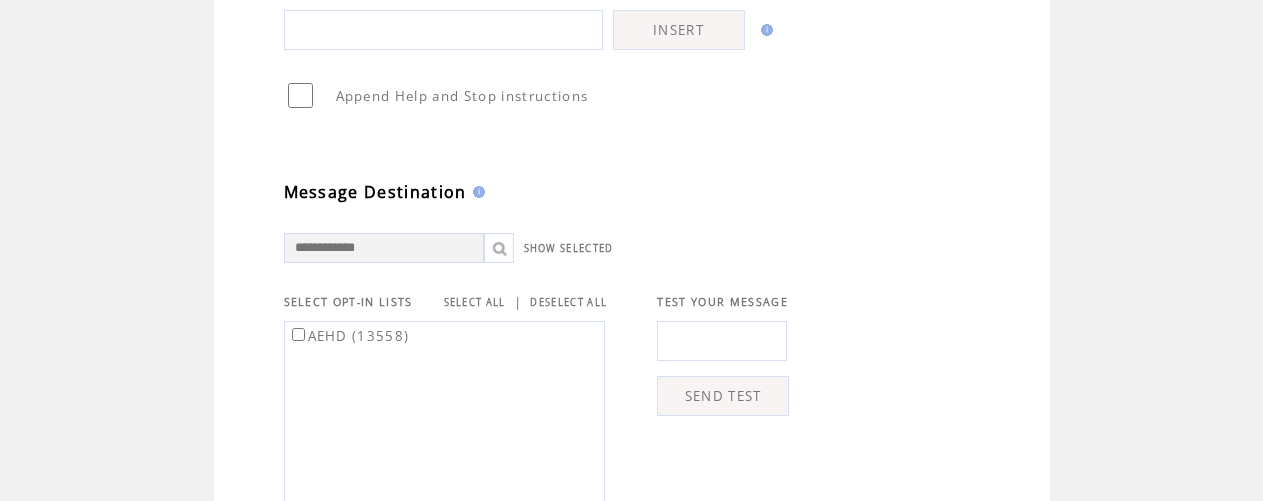 scroll, scrollTop: 460, scrollLeft: 0, axis: vertical 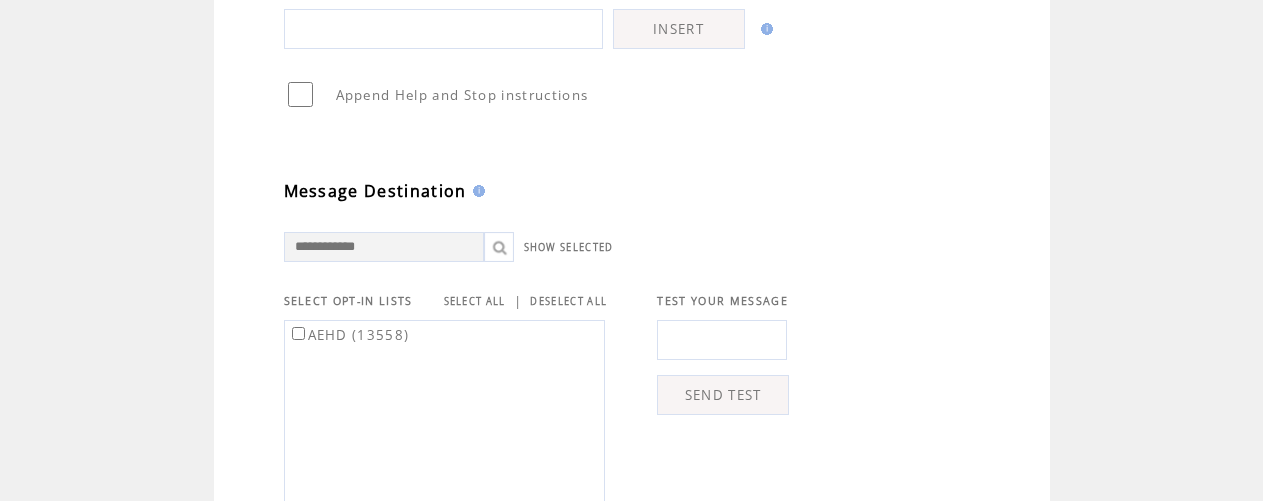 type on "**********" 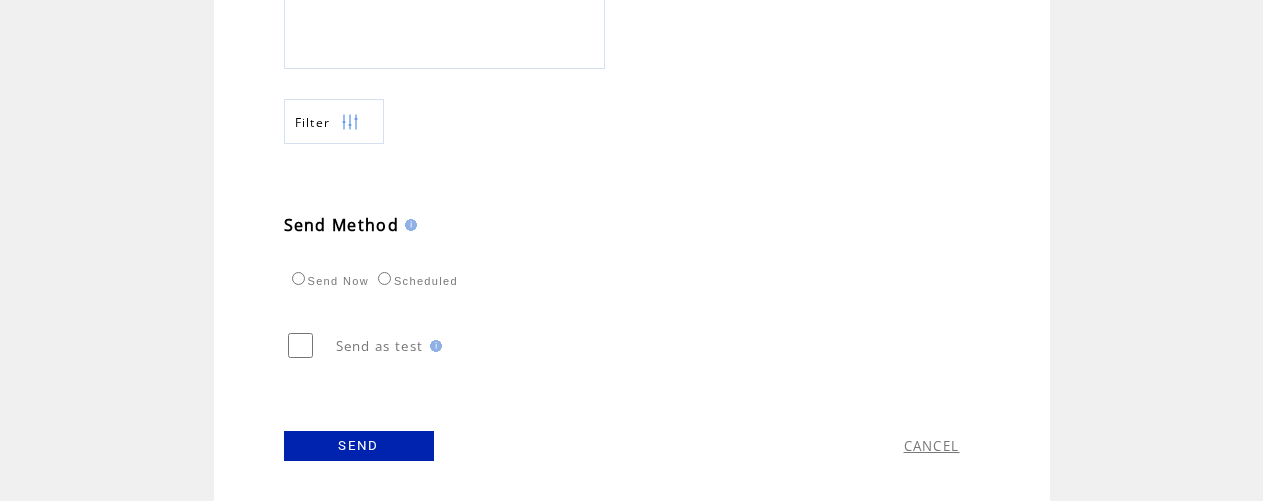 scroll, scrollTop: 982, scrollLeft: 0, axis: vertical 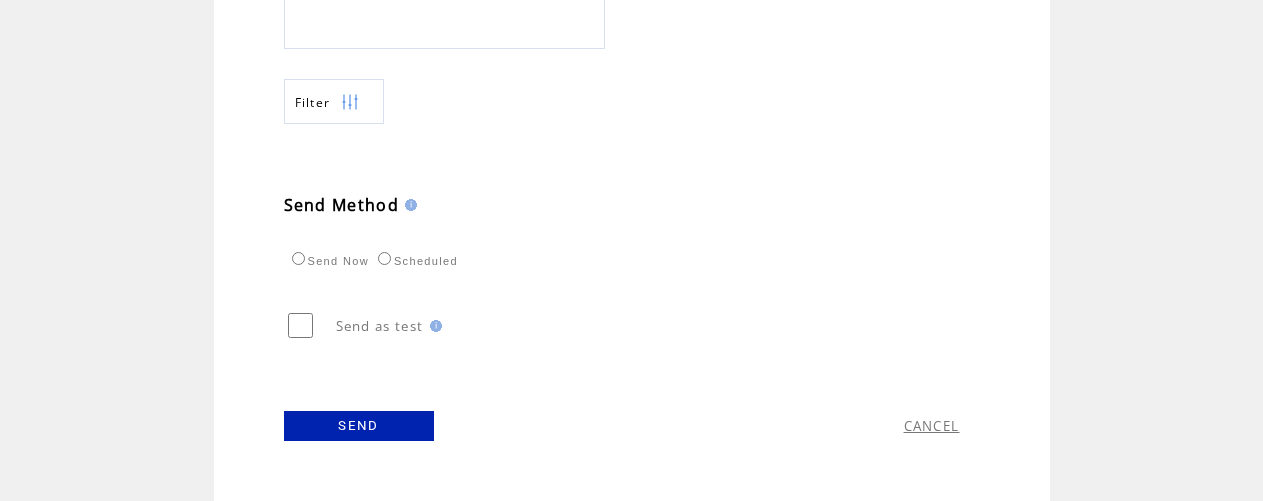 click on "SEND" at bounding box center (359, 426) 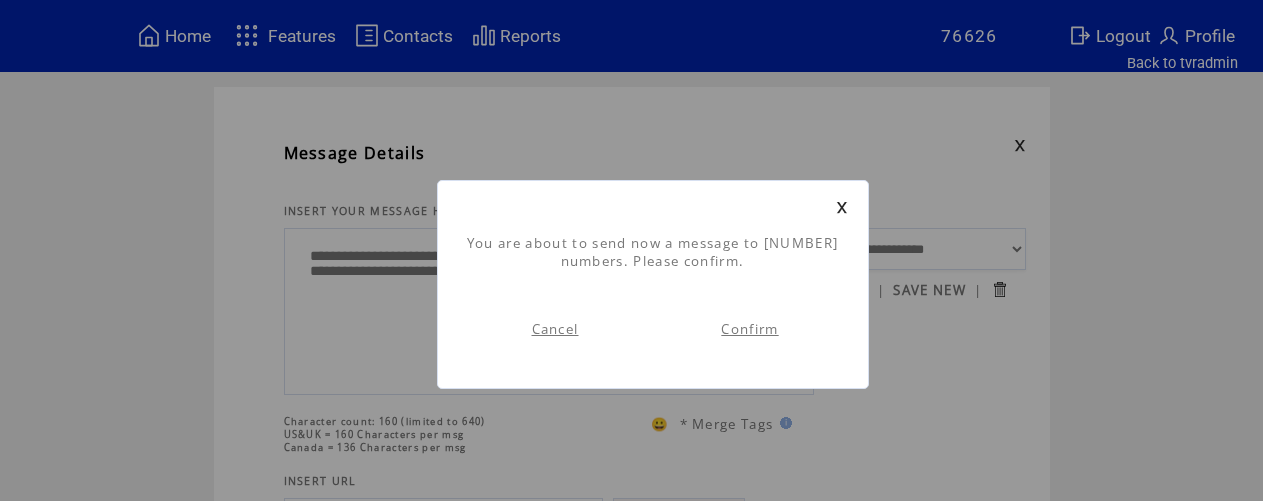 scroll, scrollTop: 1, scrollLeft: 0, axis: vertical 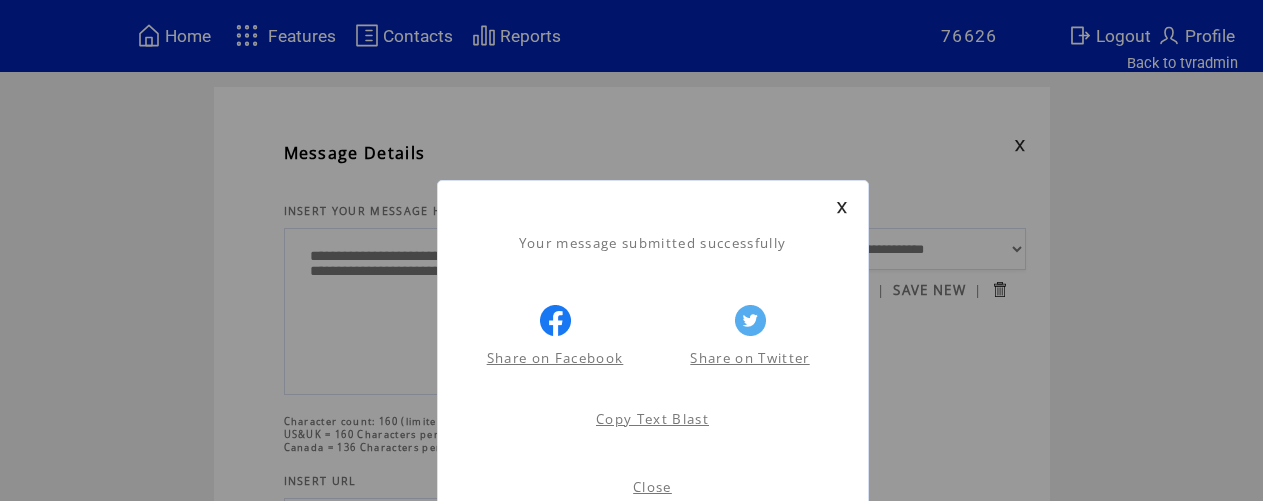 click on "Close" at bounding box center [652, 487] 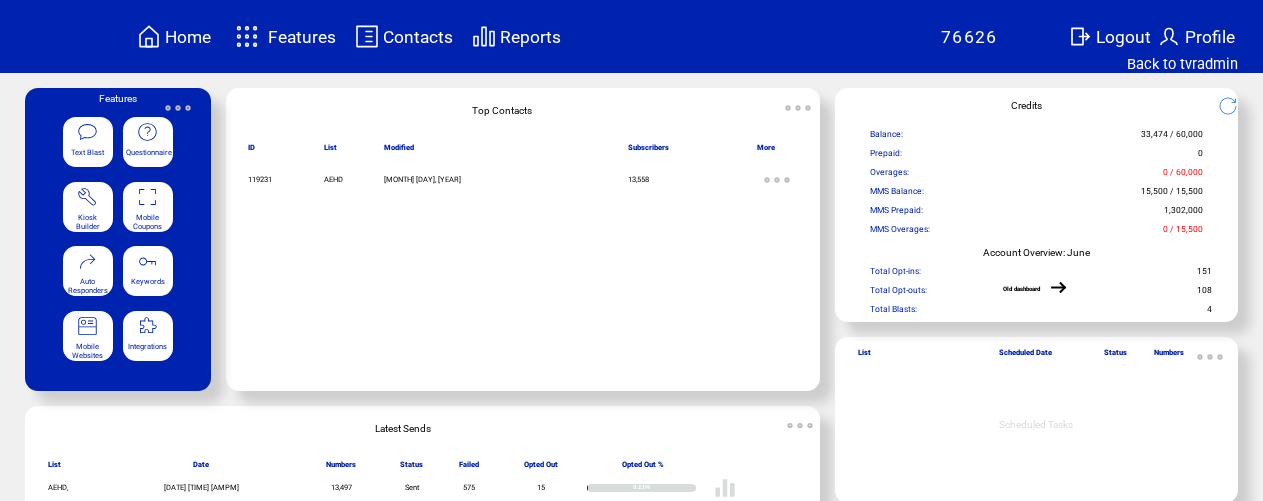 scroll, scrollTop: 0, scrollLeft: 0, axis: both 